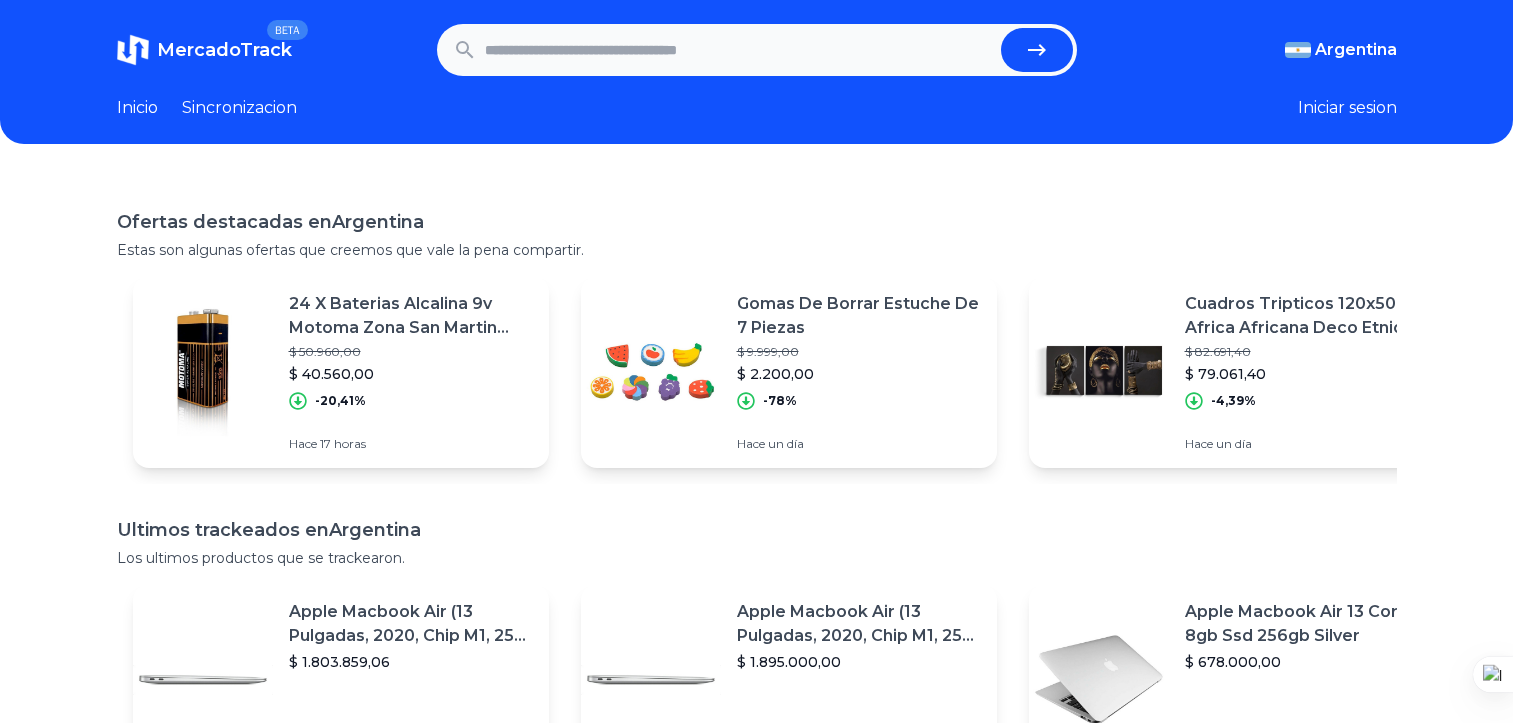 scroll, scrollTop: 0, scrollLeft: 0, axis: both 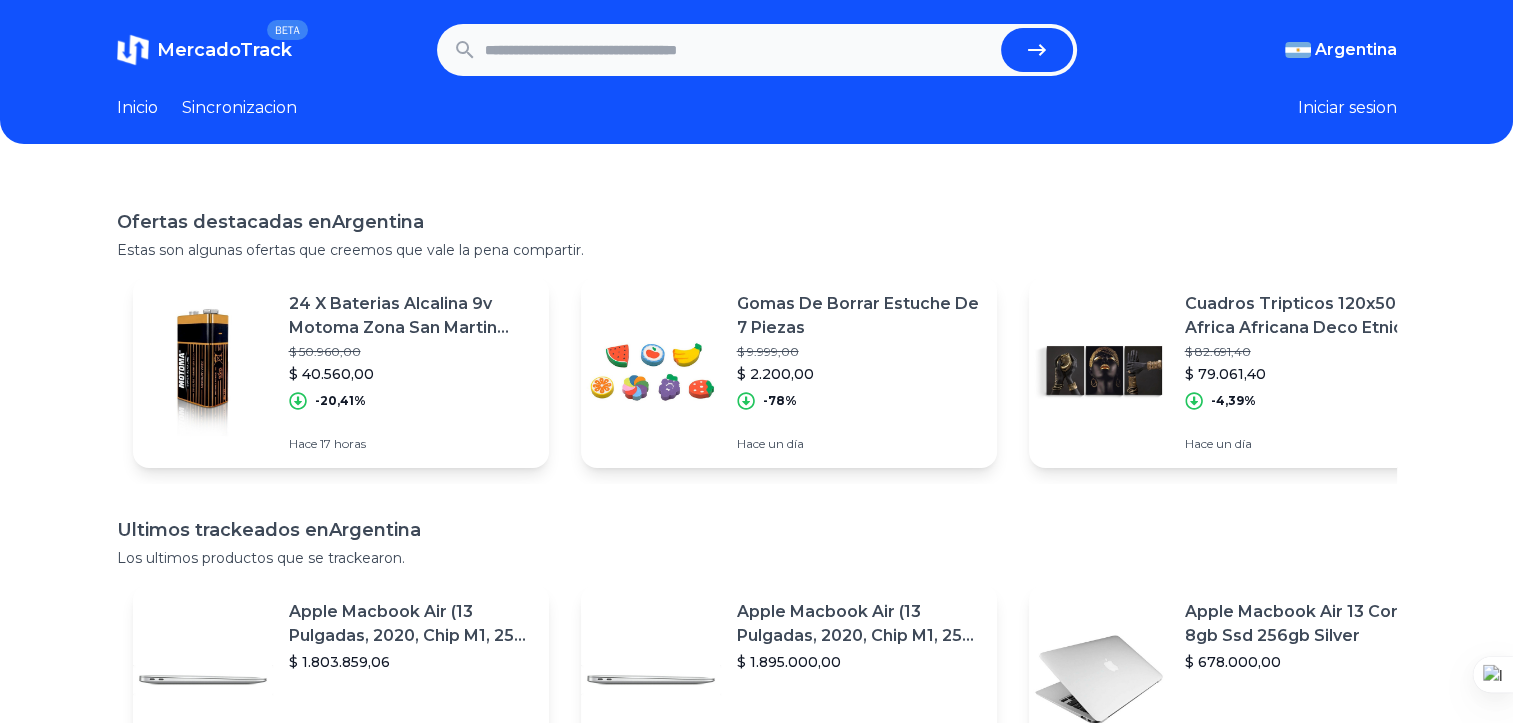 click at bounding box center [757, 50] 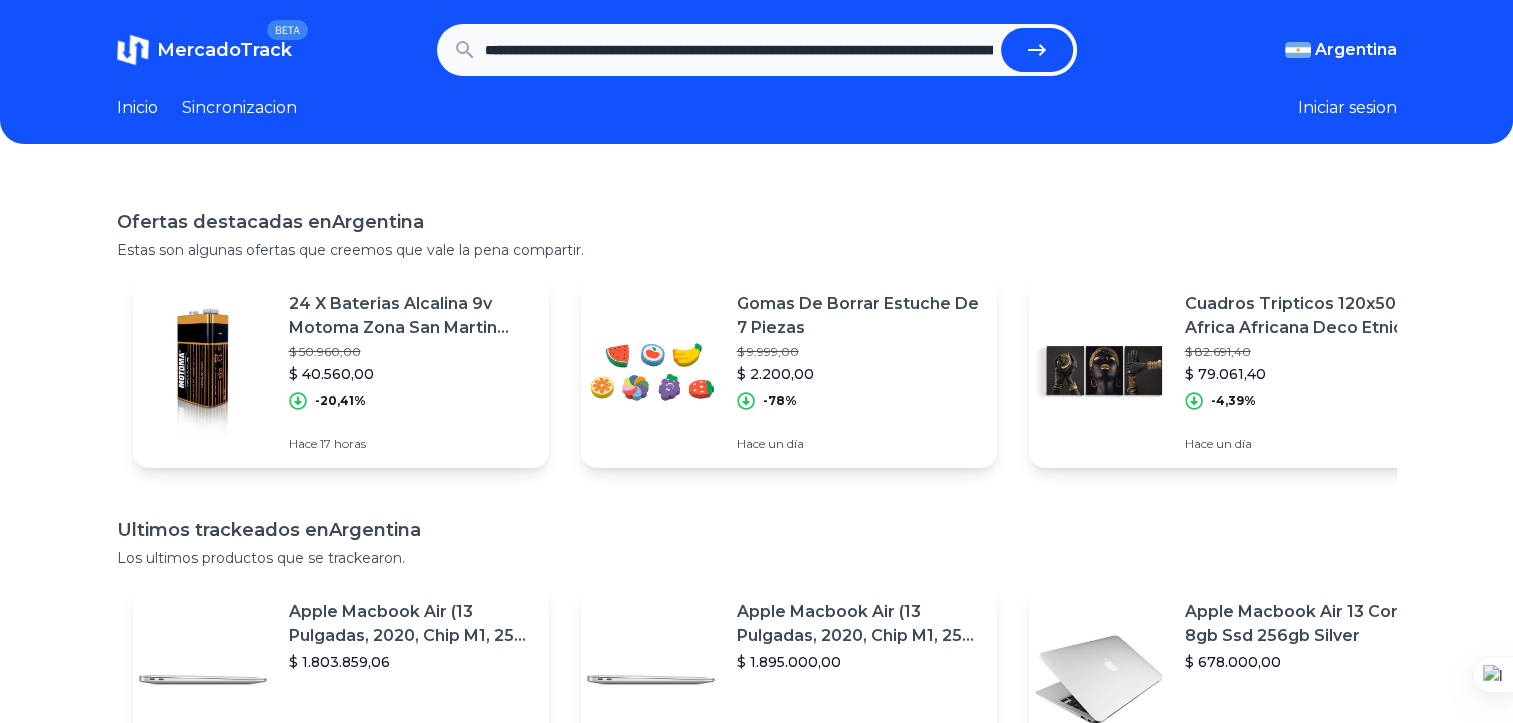 scroll, scrollTop: 0, scrollLeft: 1064, axis: horizontal 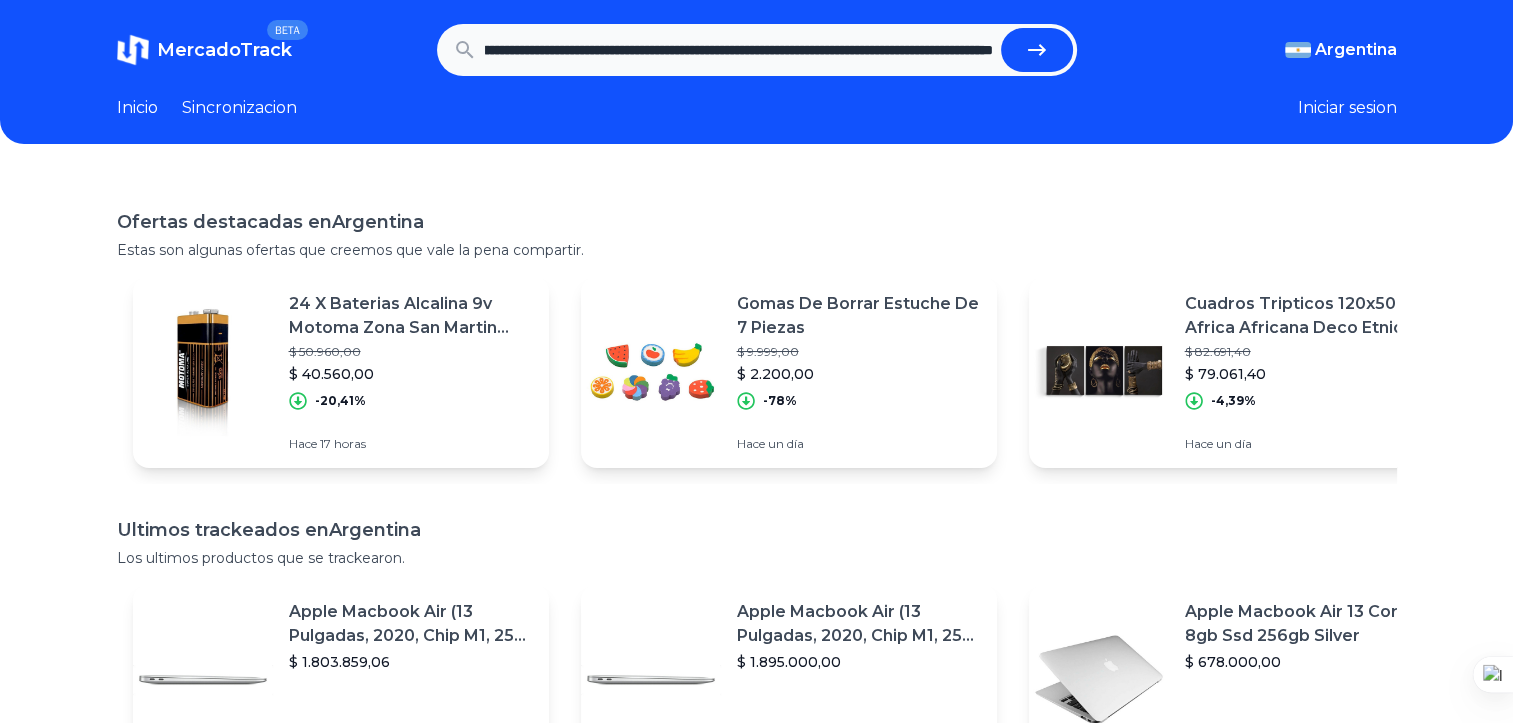 type on "**********" 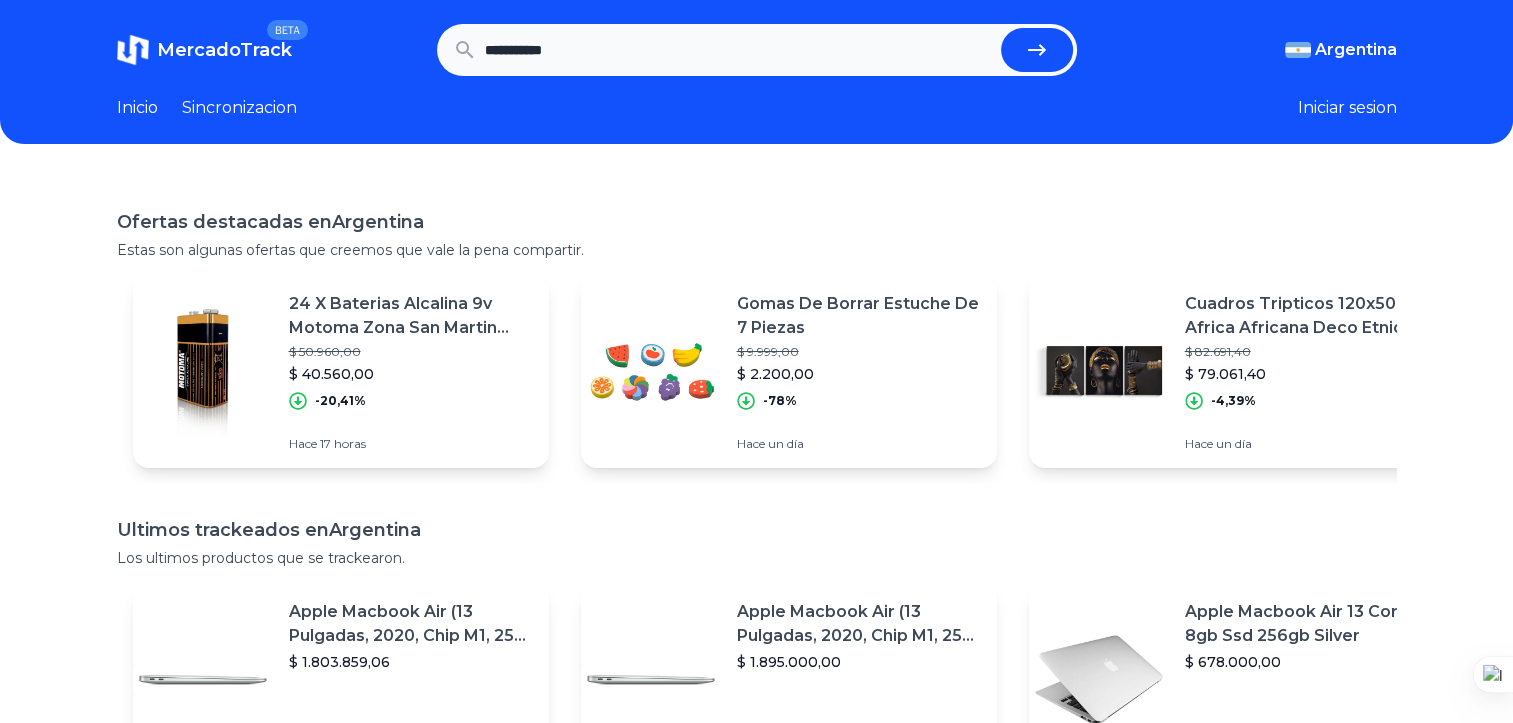 scroll, scrollTop: 0, scrollLeft: 0, axis: both 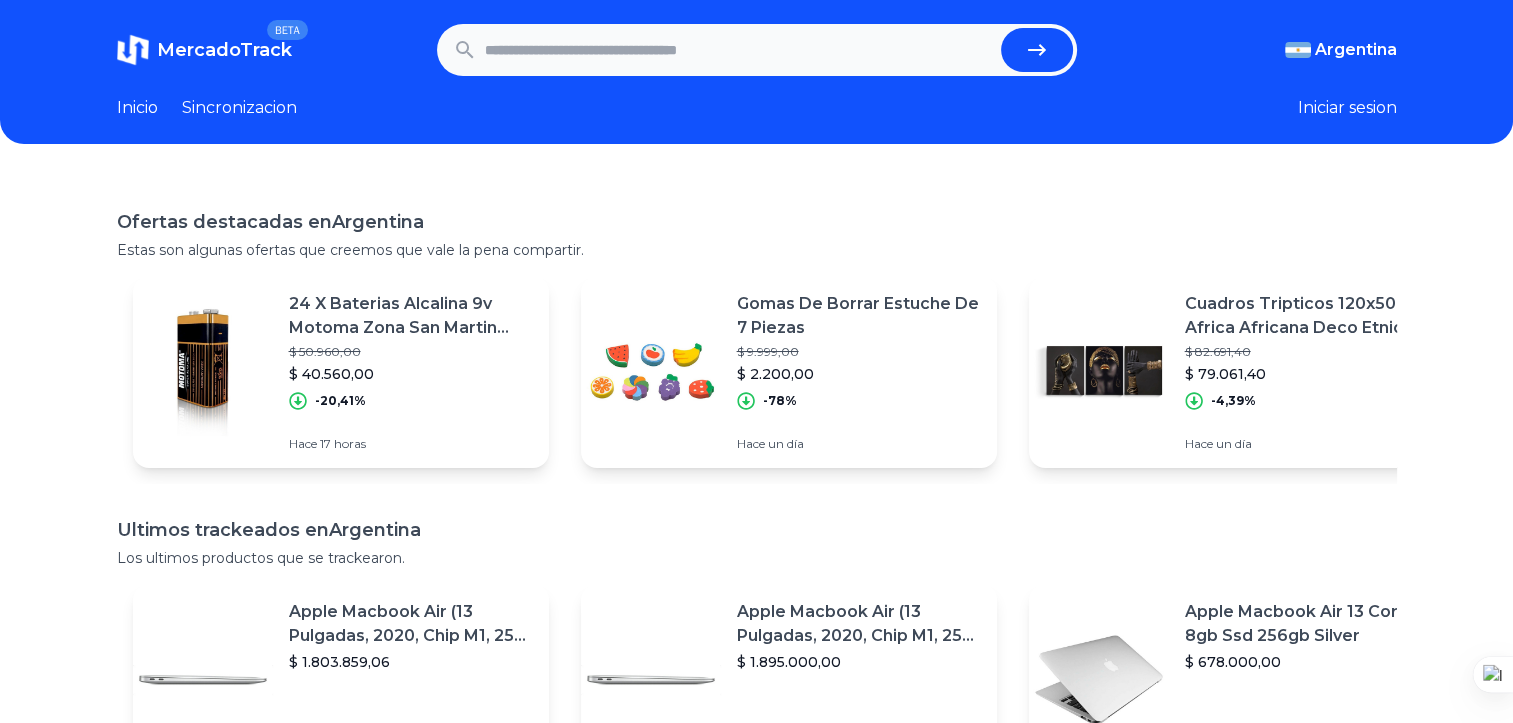 click at bounding box center [739, 50] 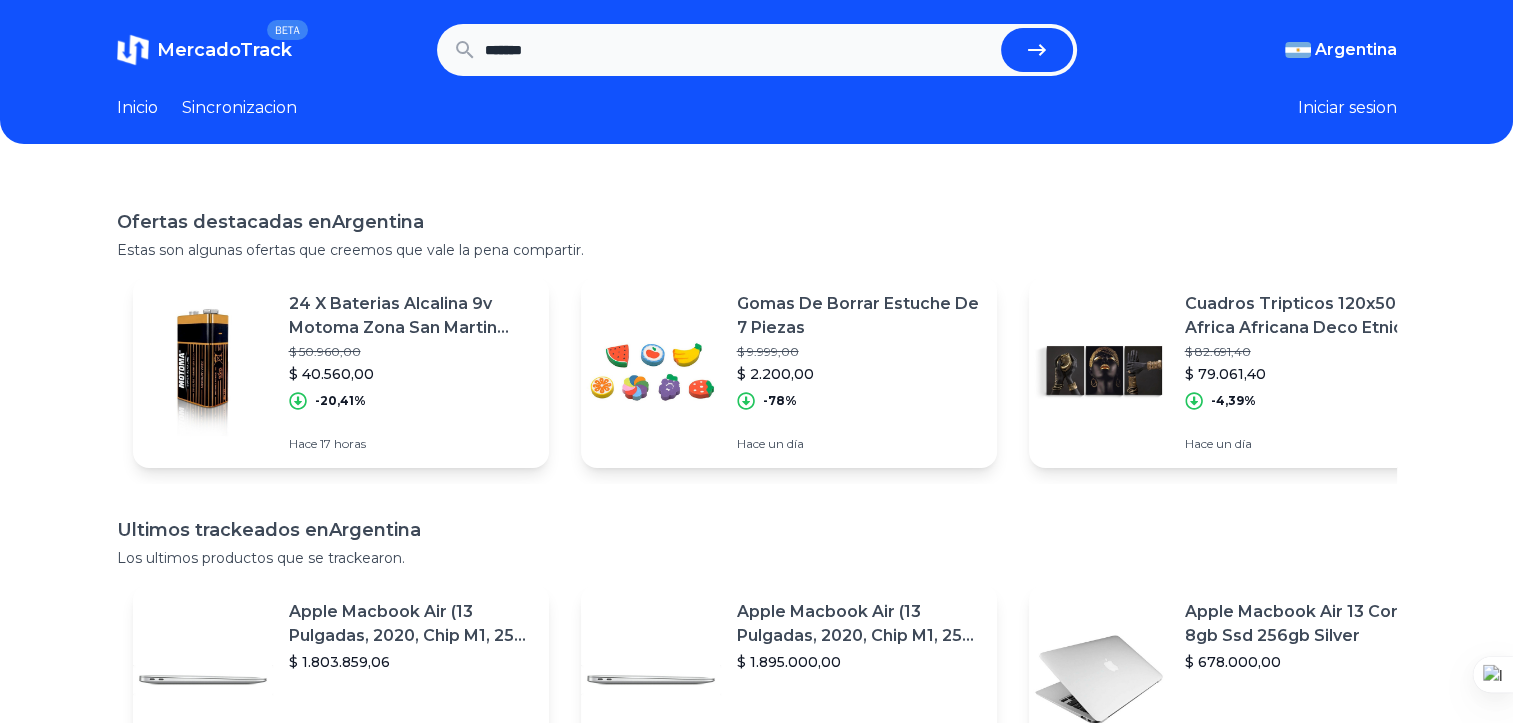 type on "*******" 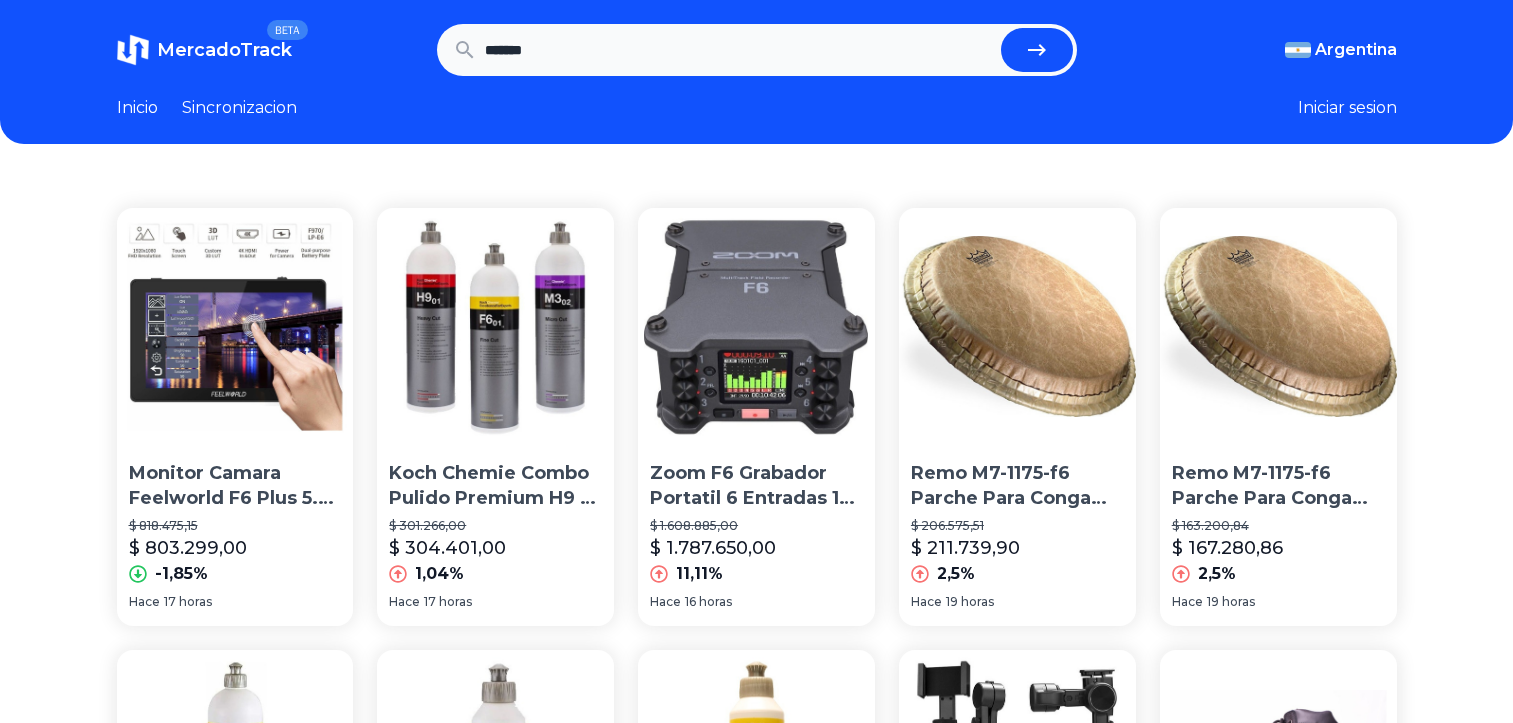 scroll, scrollTop: 0, scrollLeft: 0, axis: both 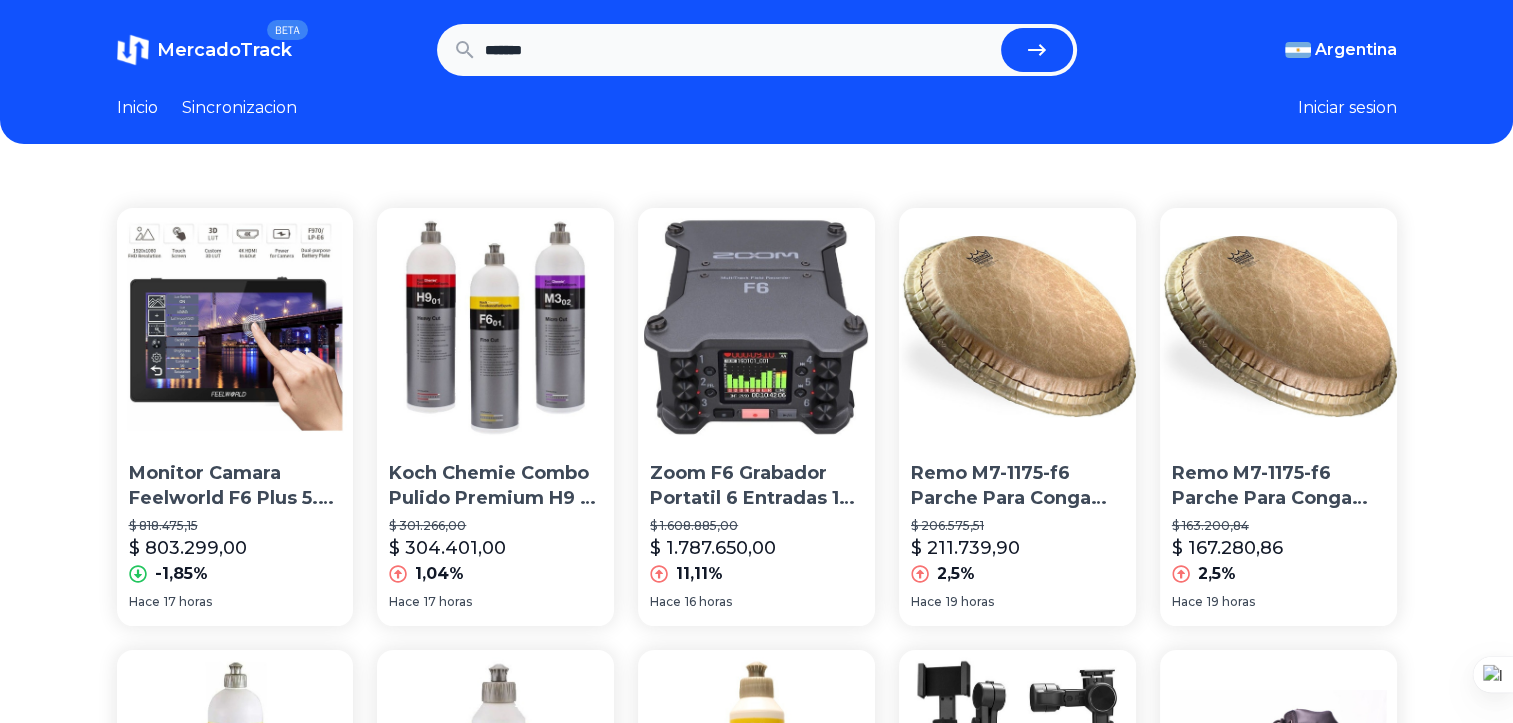 click on "*******" at bounding box center (757, 50) 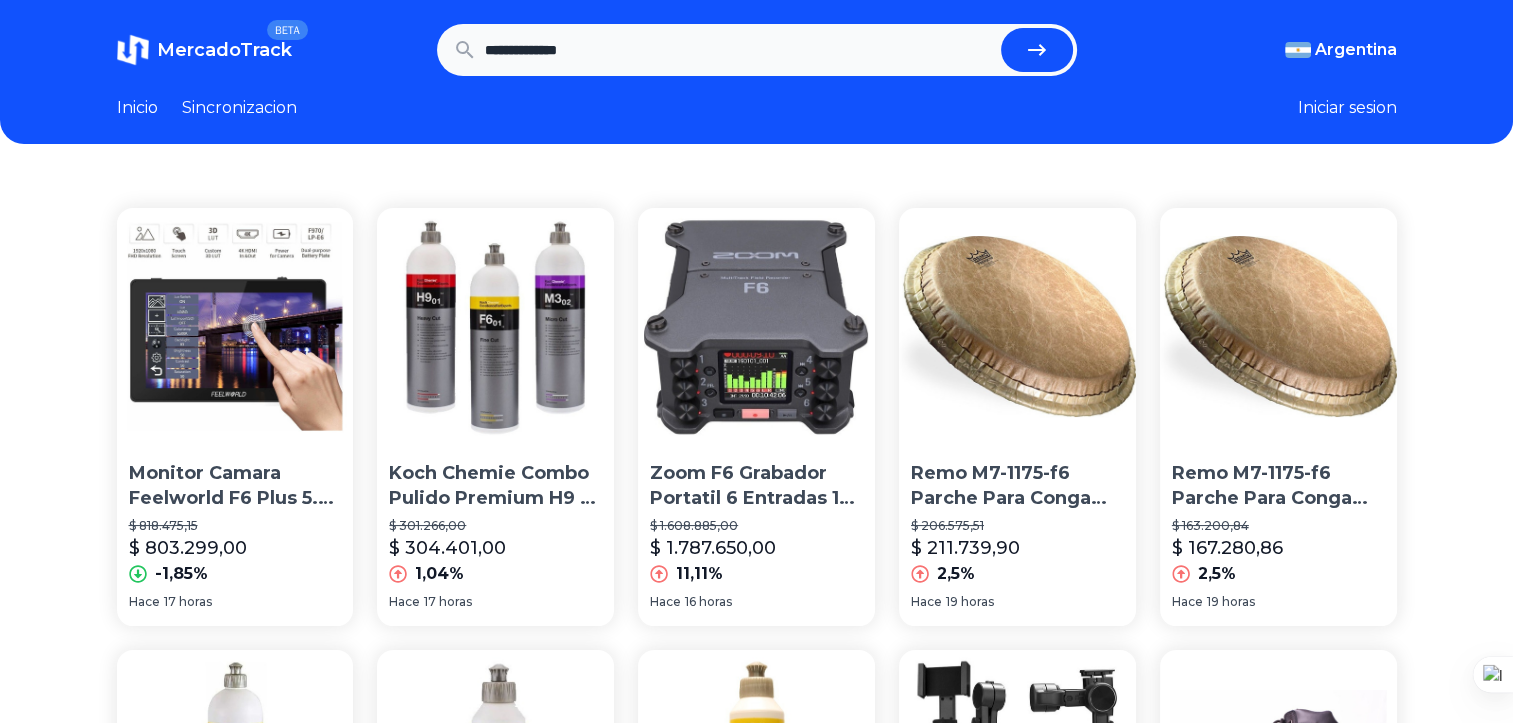 type on "**********" 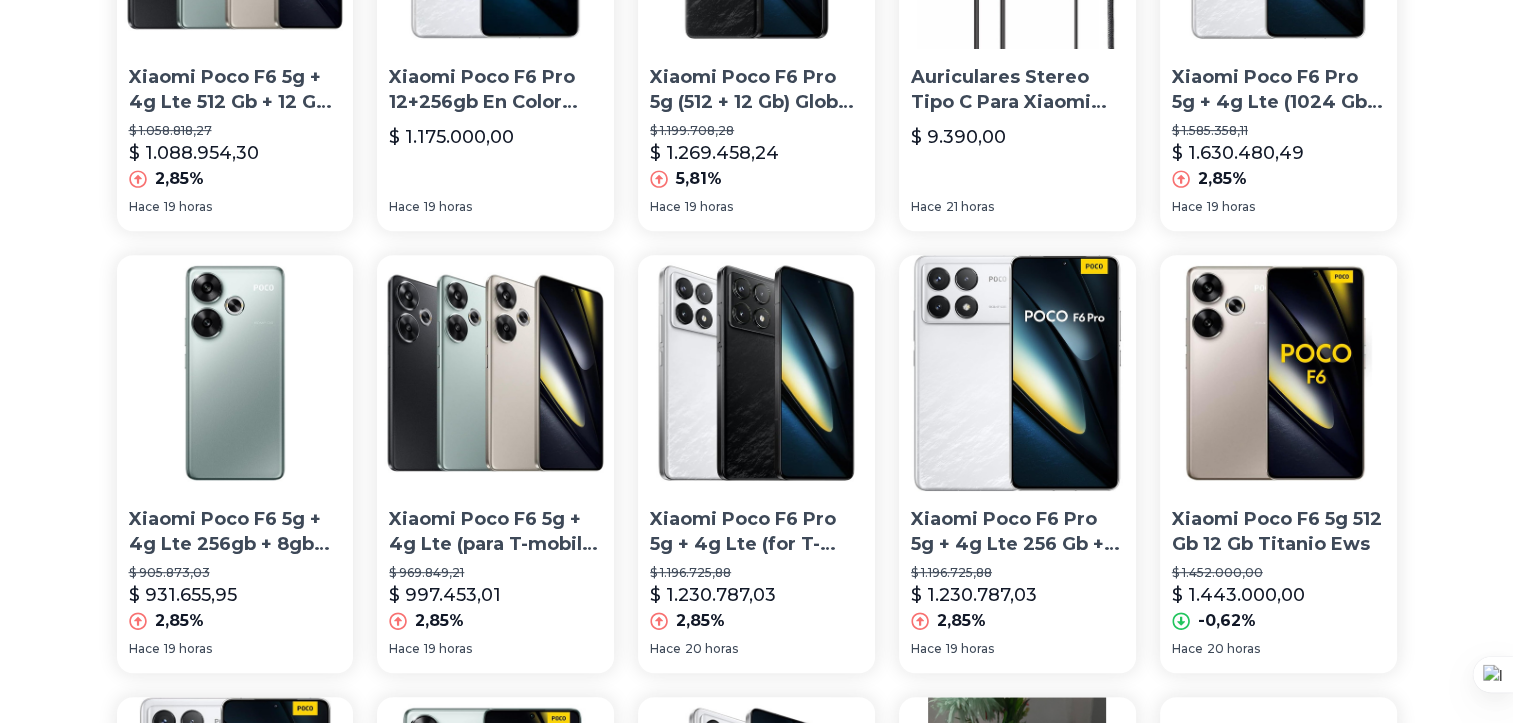 scroll, scrollTop: 860, scrollLeft: 0, axis: vertical 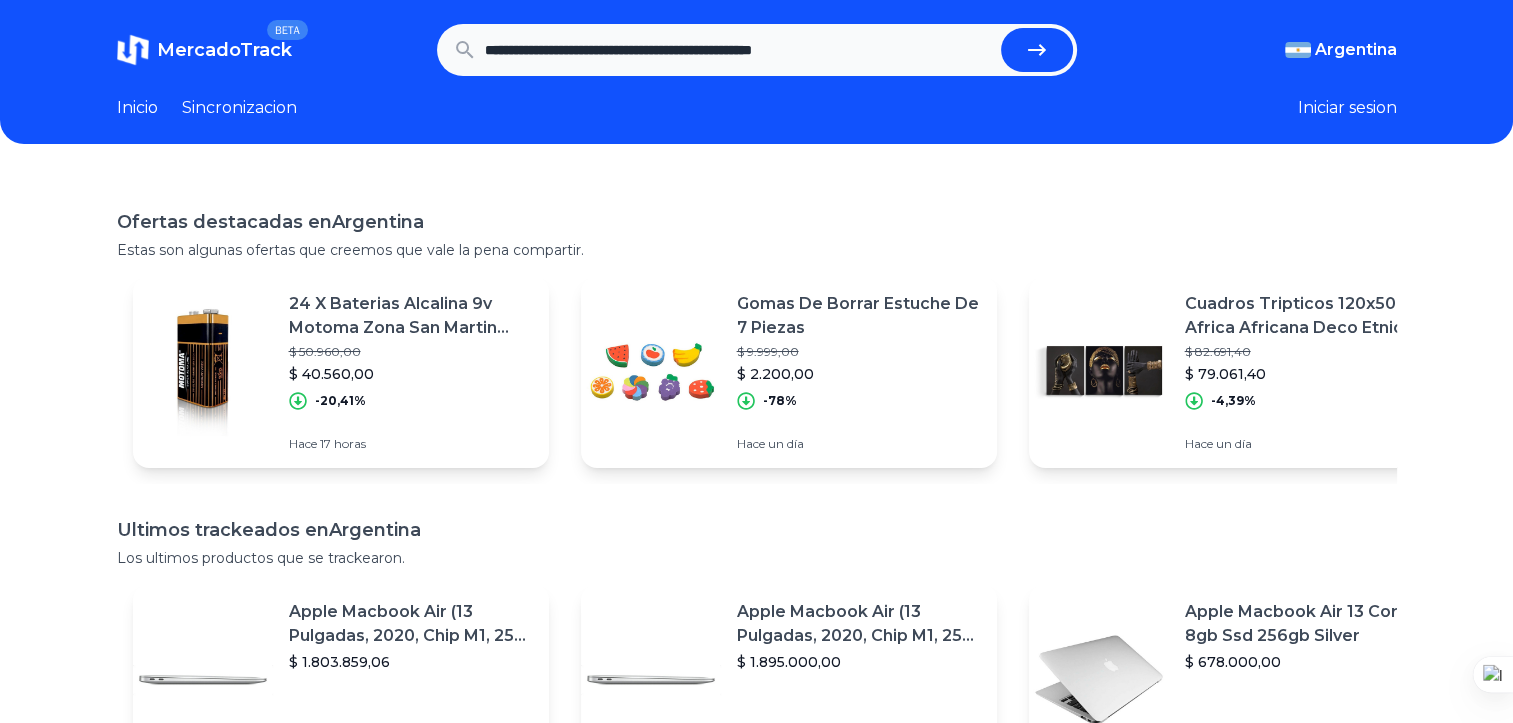 type on "**********" 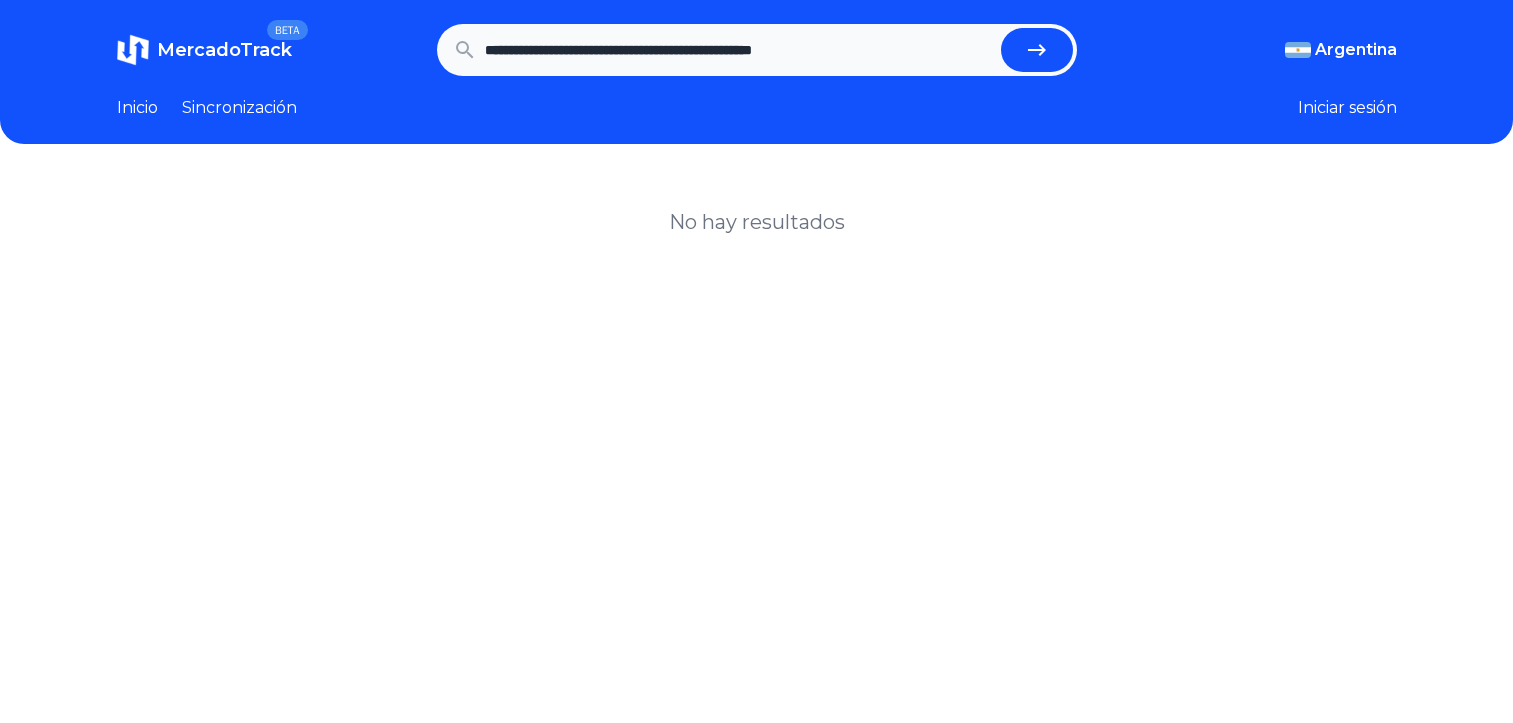 scroll, scrollTop: 0, scrollLeft: 0, axis: both 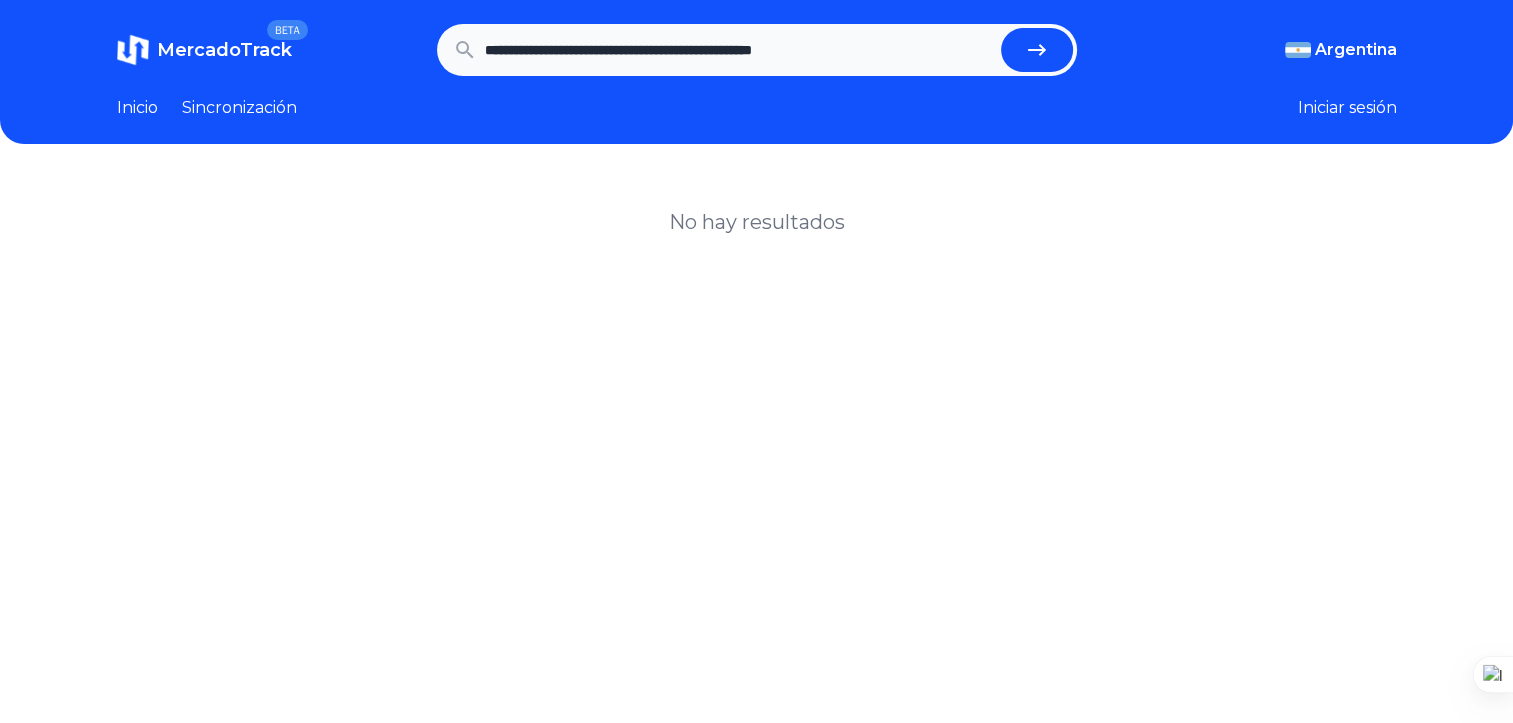 drag, startPoint x: 924, startPoint y: 59, endPoint x: 460, endPoint y: 72, distance: 464.18207 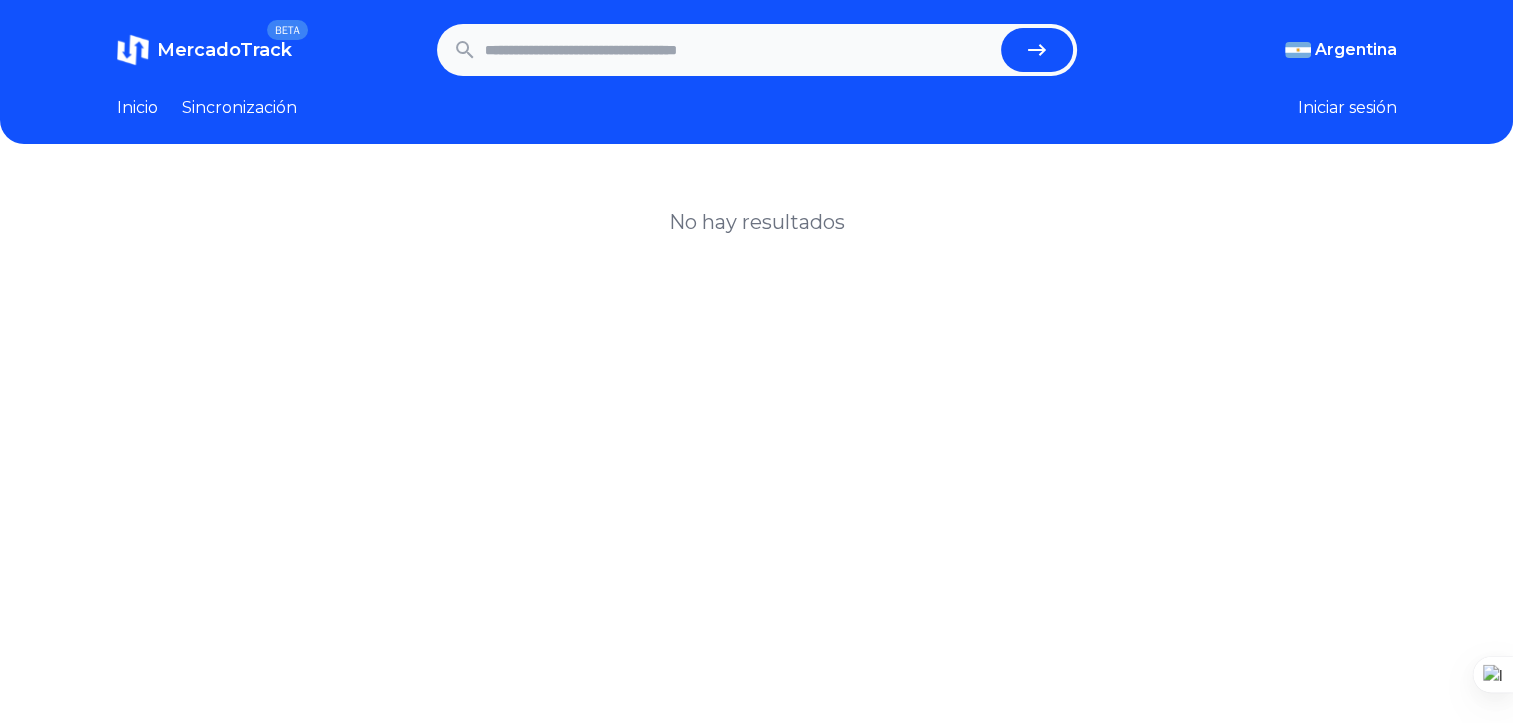 click at bounding box center [739, 50] 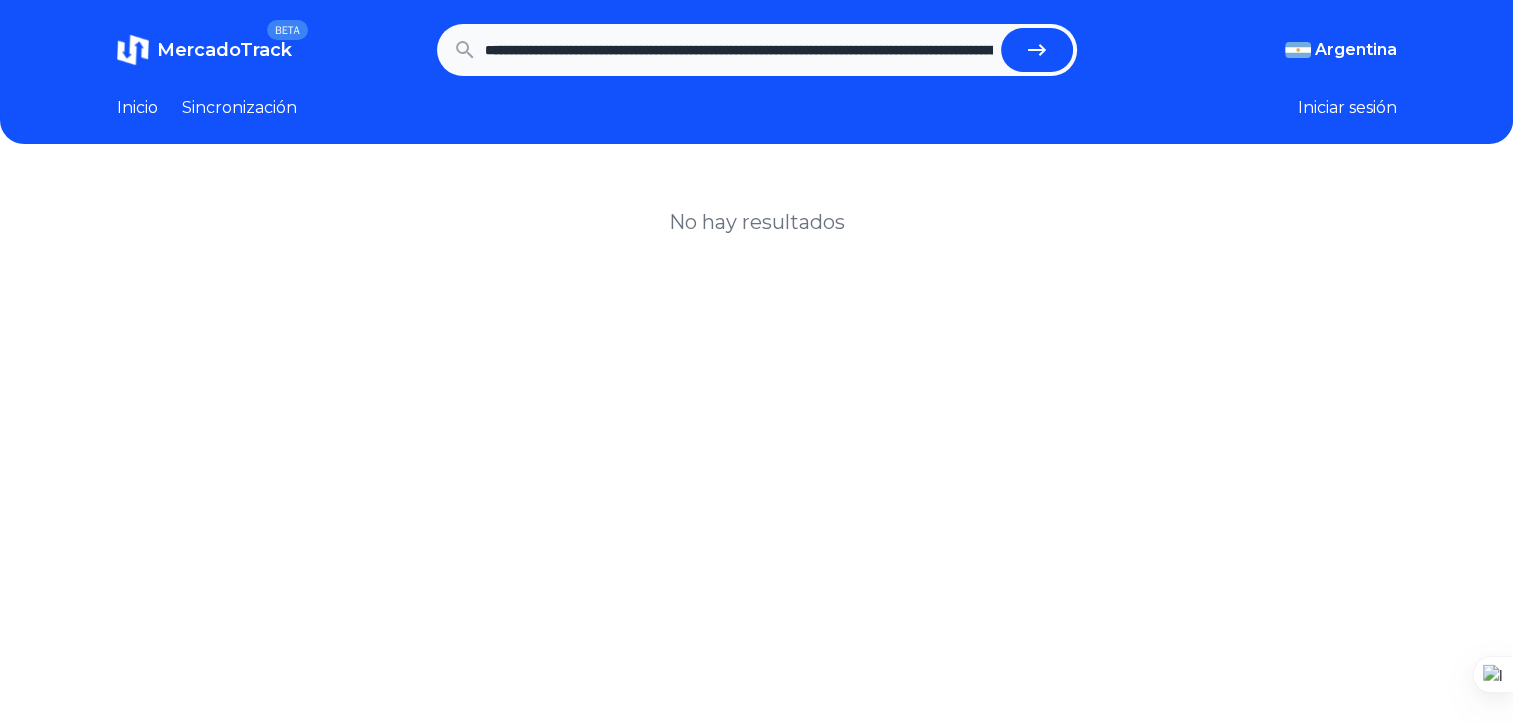 scroll, scrollTop: 0, scrollLeft: 1064, axis: horizontal 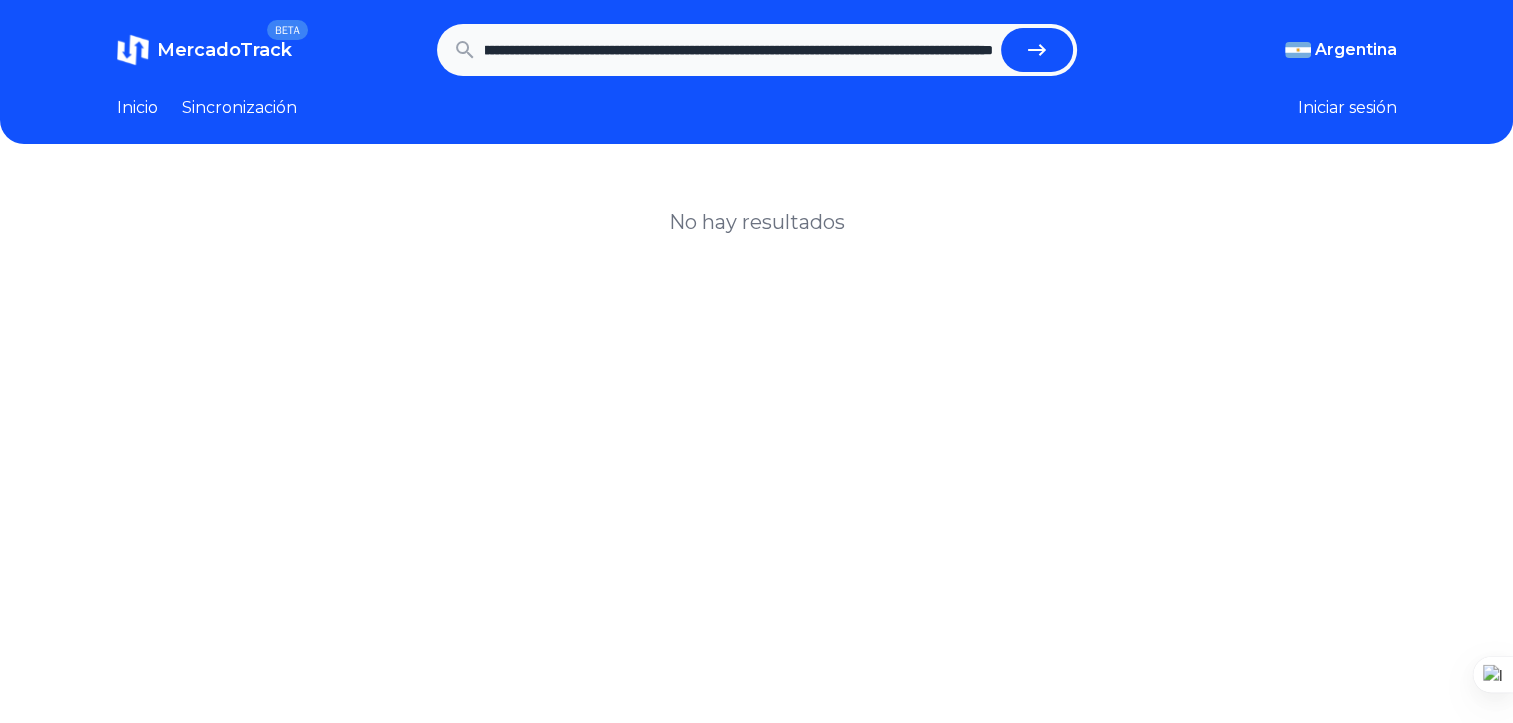 type on "**********" 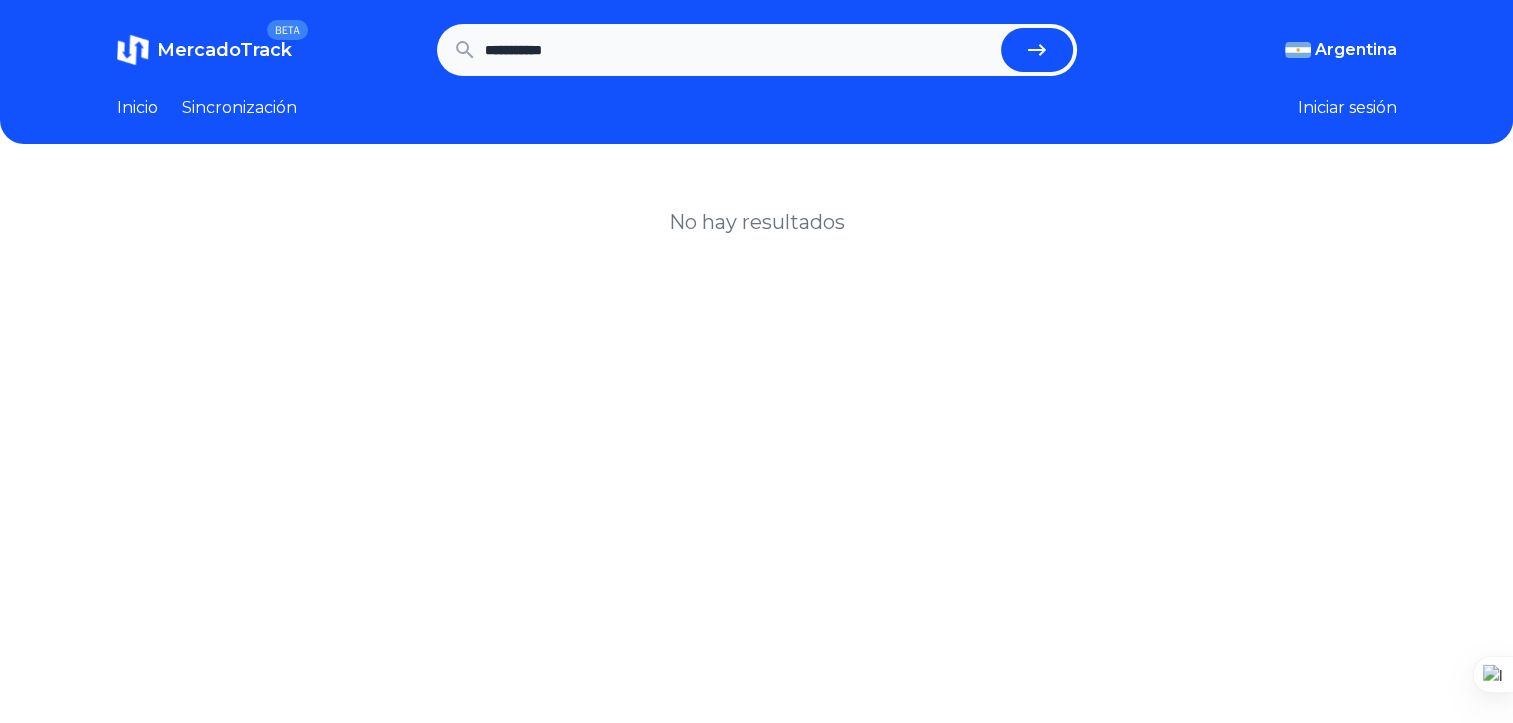 scroll, scrollTop: 0, scrollLeft: 0, axis: both 